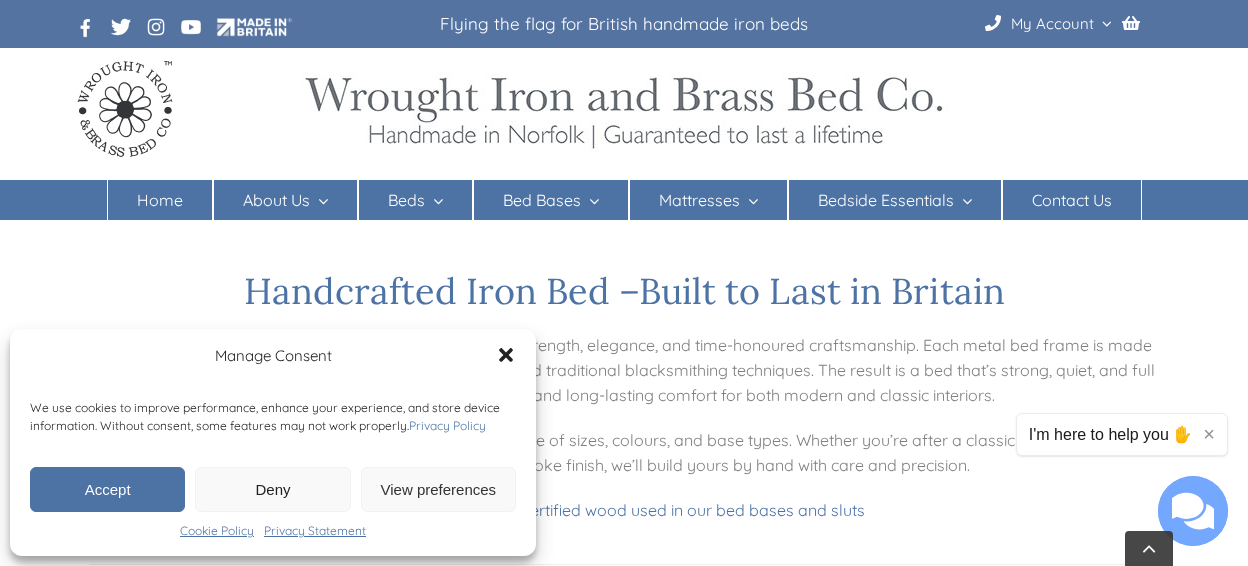 scroll, scrollTop: 308, scrollLeft: 0, axis: vertical 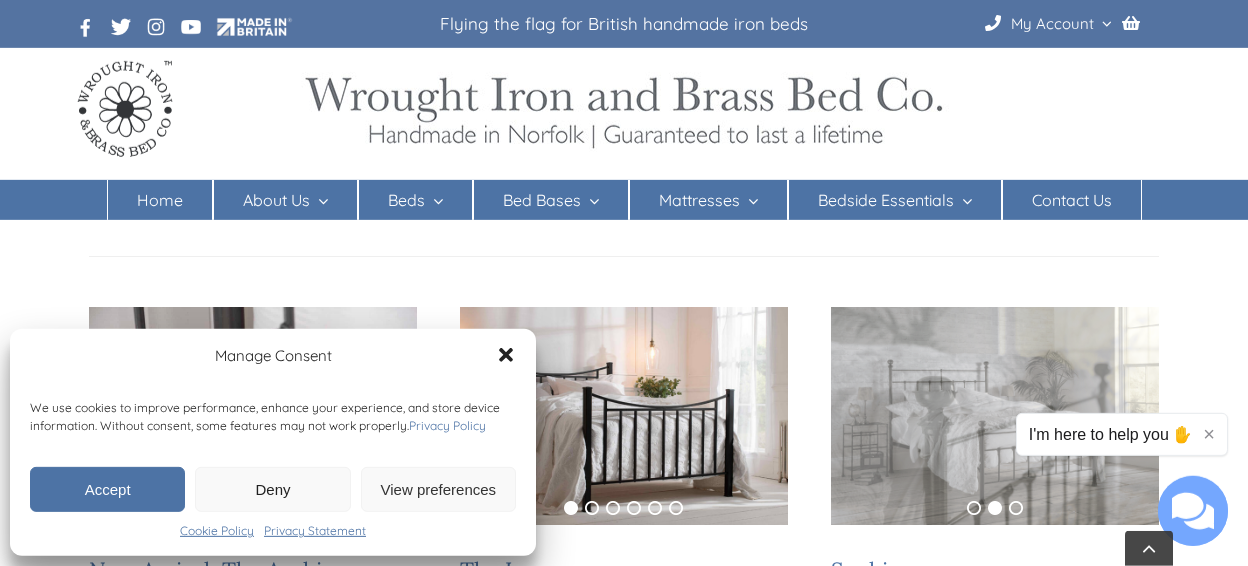 click on "Deny" at bounding box center (272, 489) 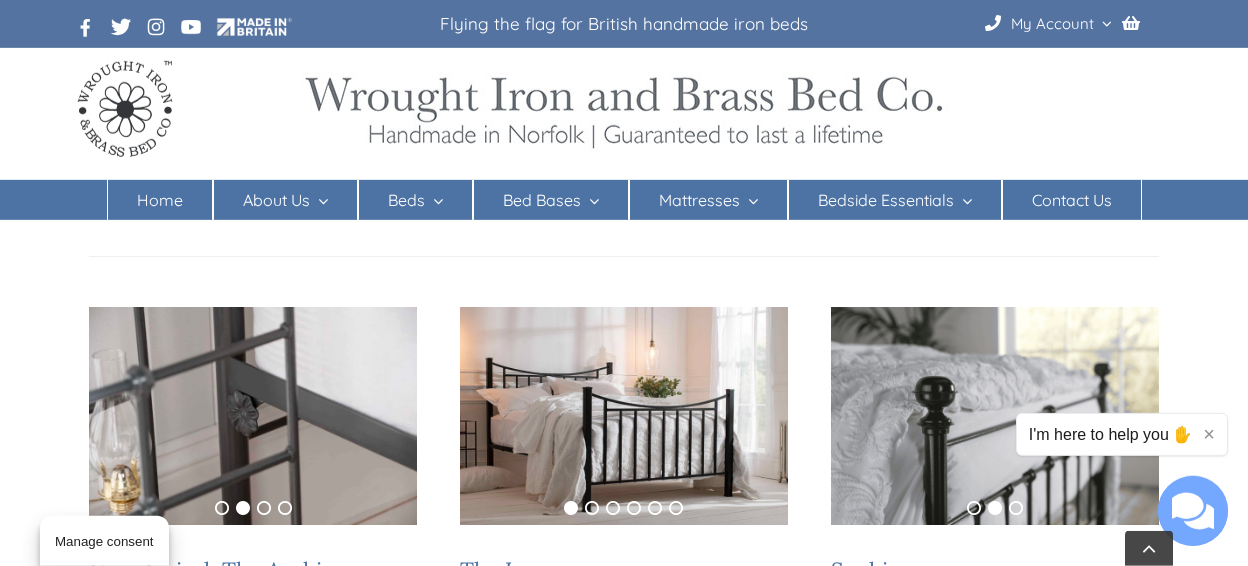 click on "Contact Us" at bounding box center [1072, 200] 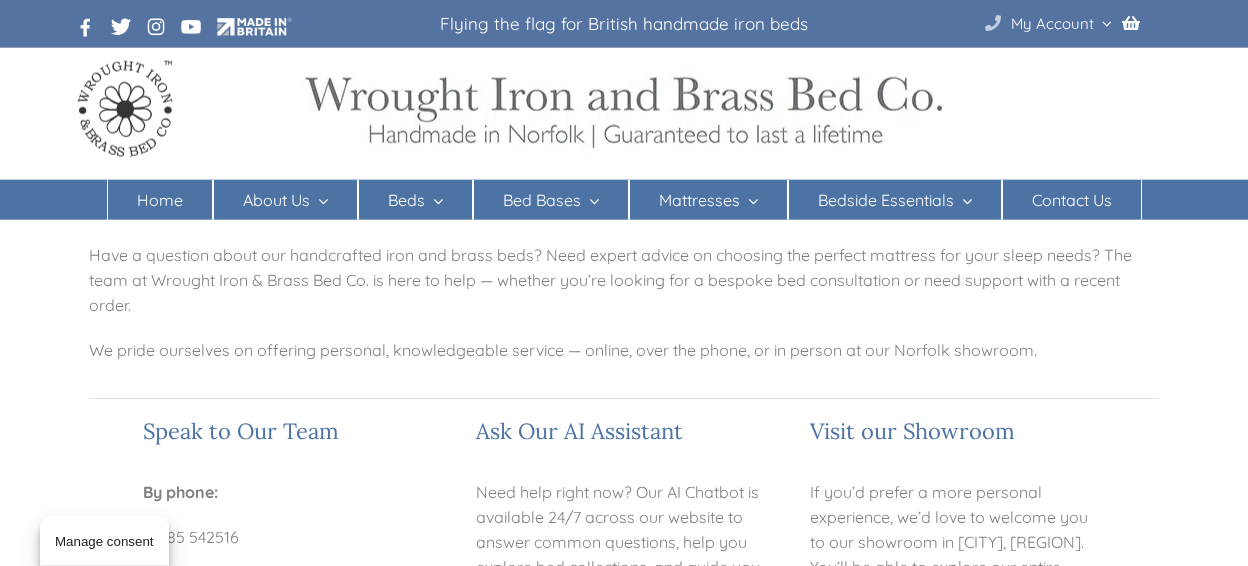 scroll, scrollTop: 0, scrollLeft: 0, axis: both 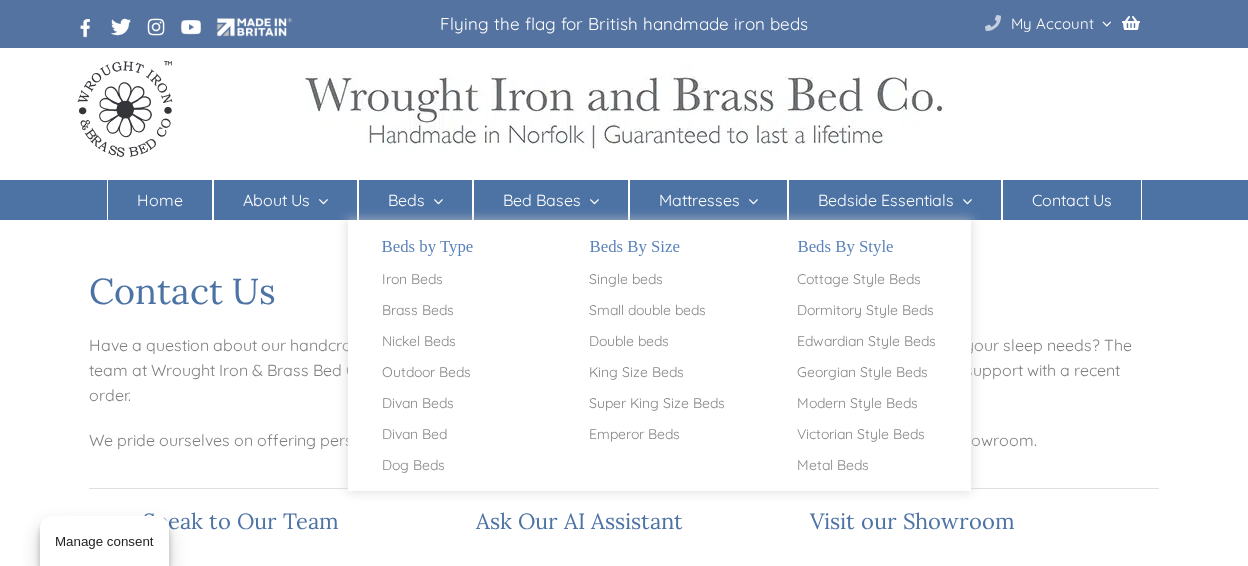 click on "Beds" at bounding box center [415, 200] 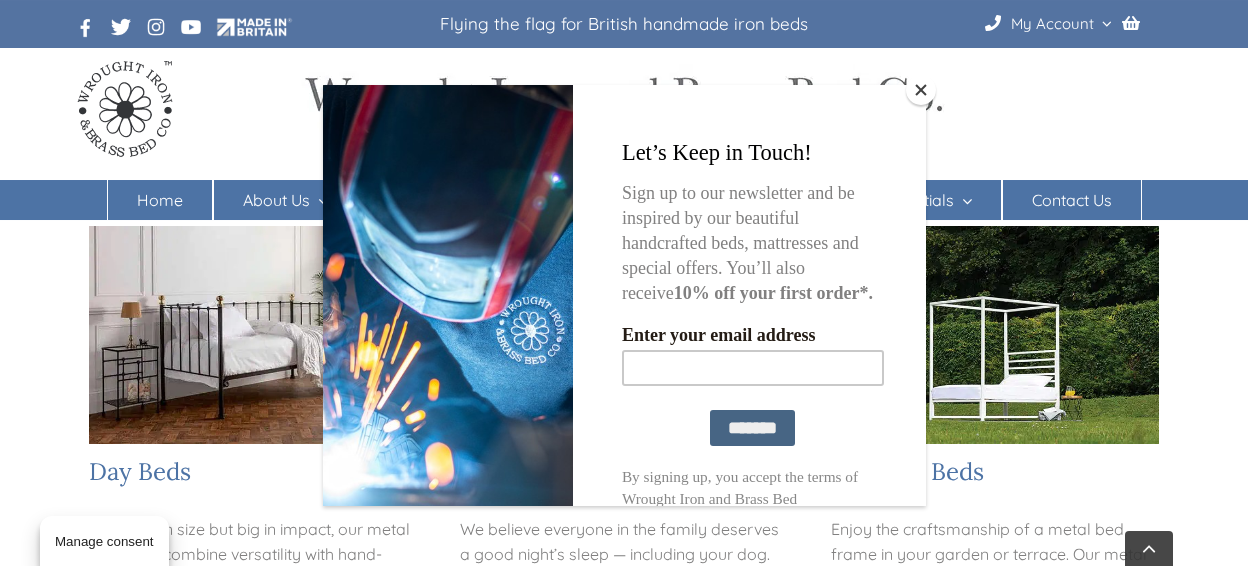 scroll, scrollTop: 0, scrollLeft: 0, axis: both 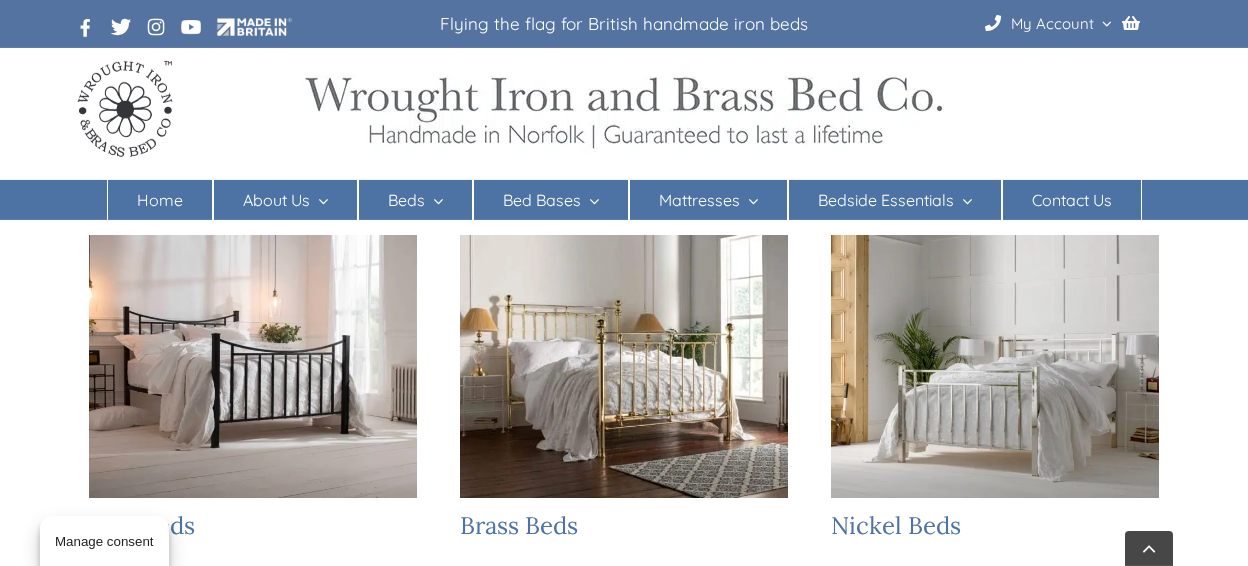 click at bounding box center [624, 366] 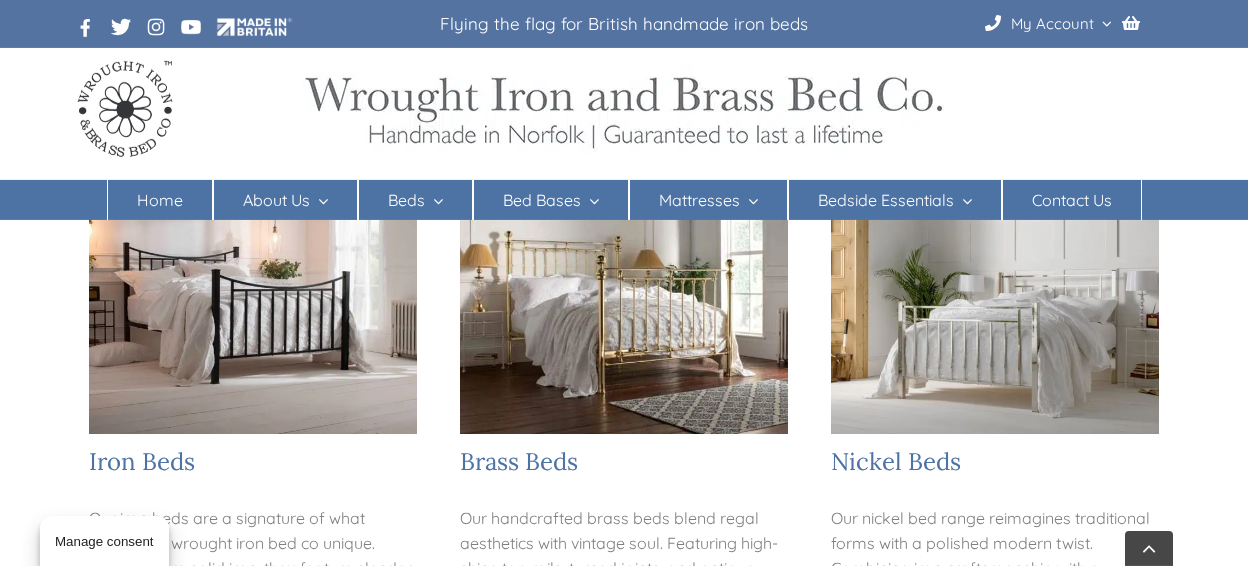 scroll, scrollTop: 380, scrollLeft: 0, axis: vertical 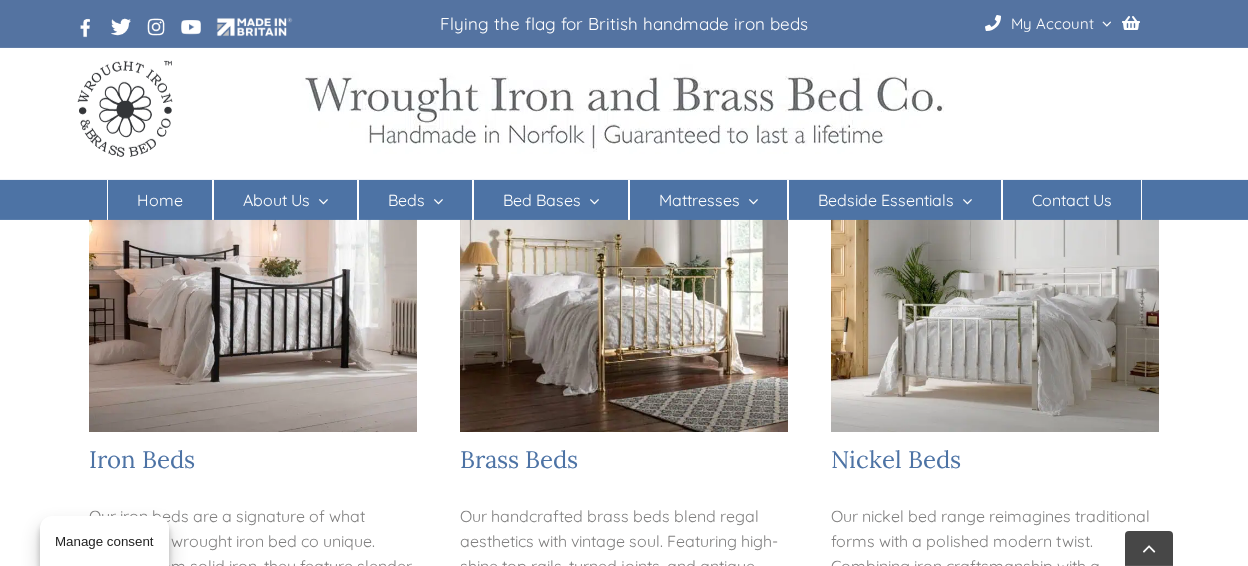 click at bounding box center [253, 300] 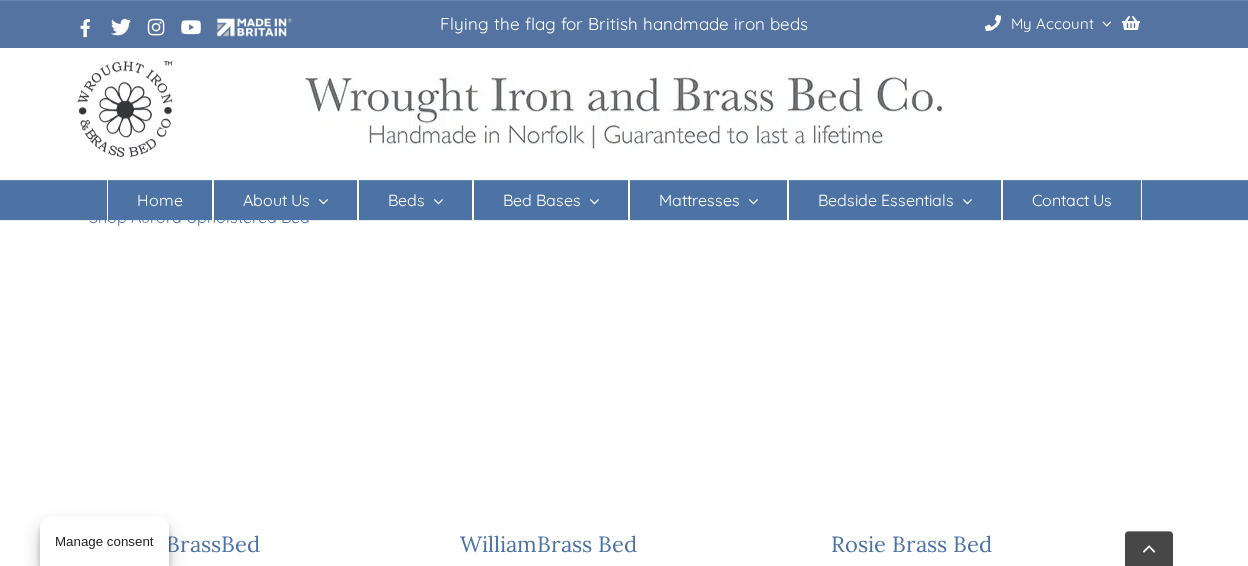 scroll, scrollTop: 796, scrollLeft: 0, axis: vertical 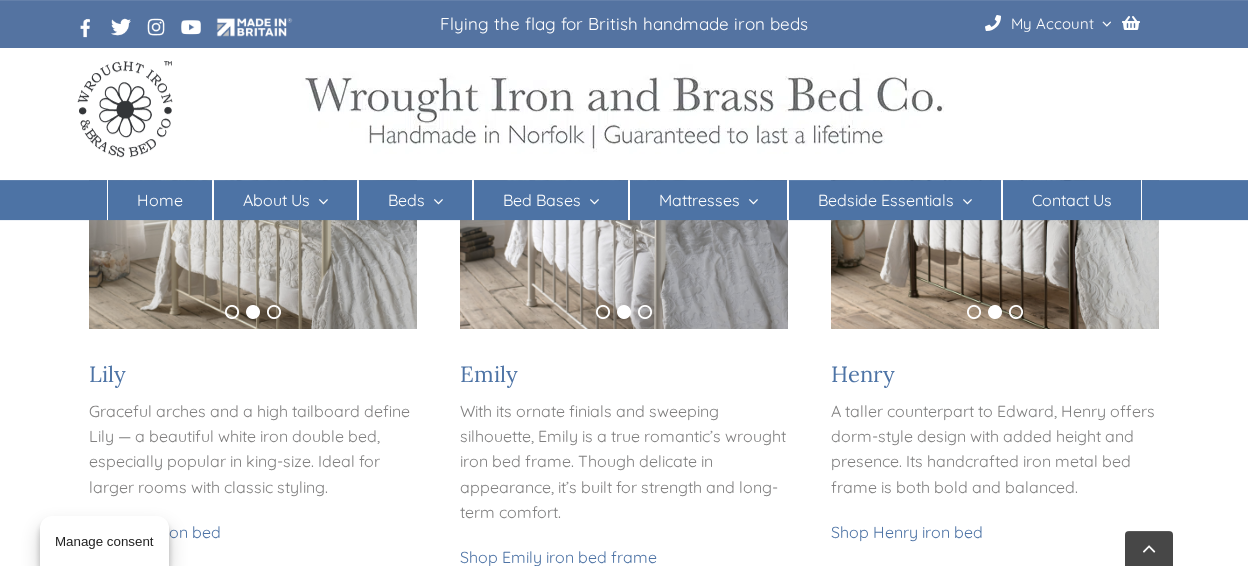 click at bounding box center [253, 219] 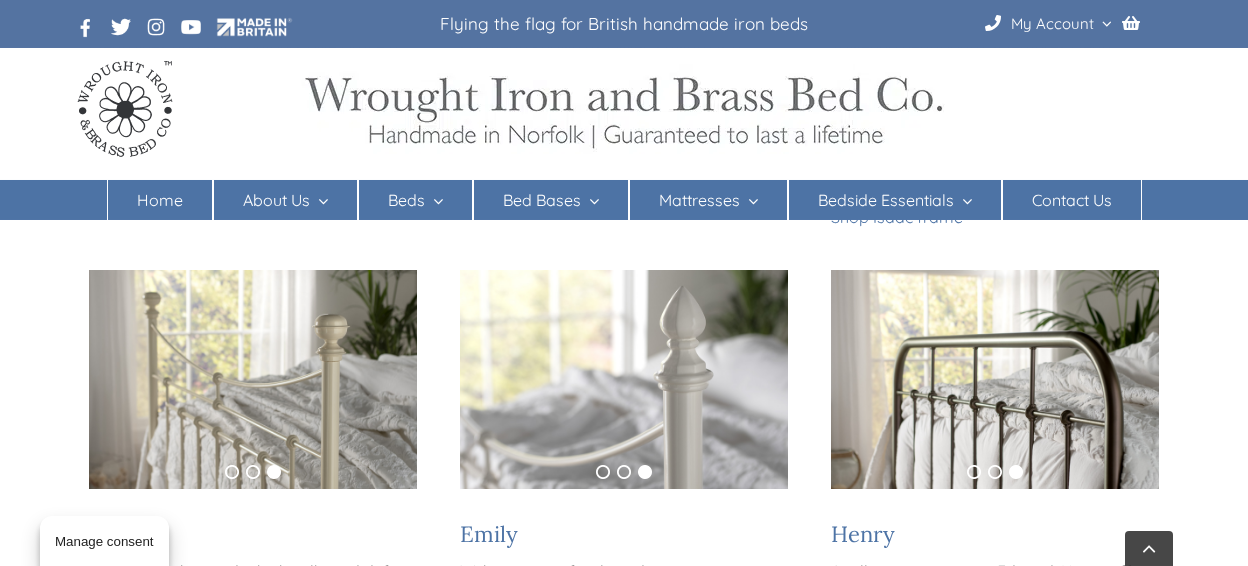 scroll, scrollTop: 1446, scrollLeft: 0, axis: vertical 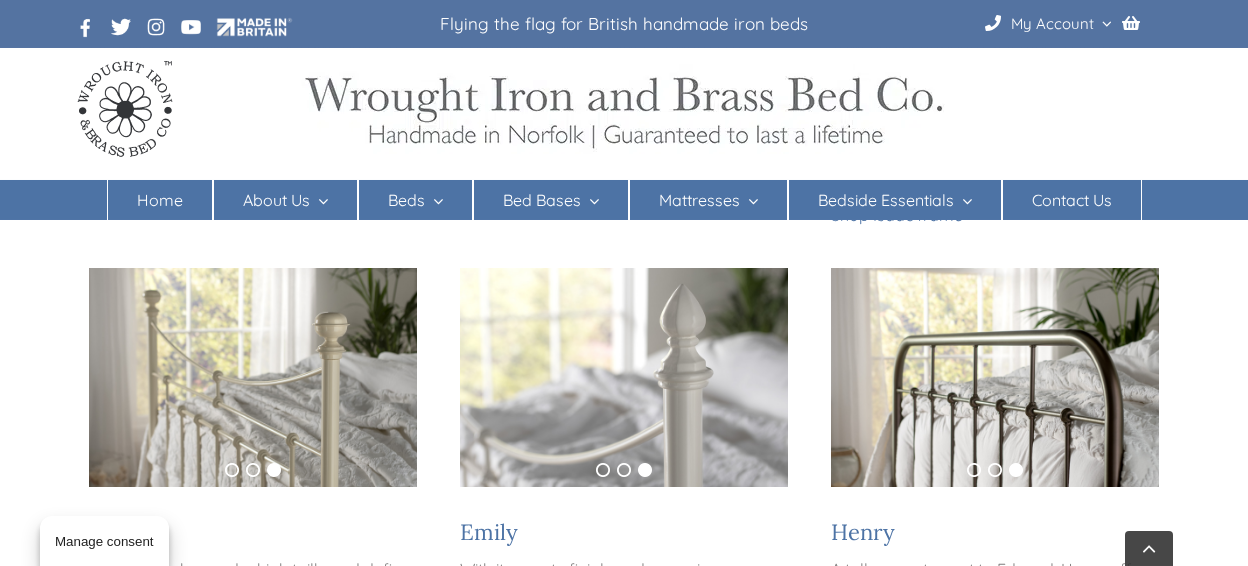 click at bounding box center [253, 377] 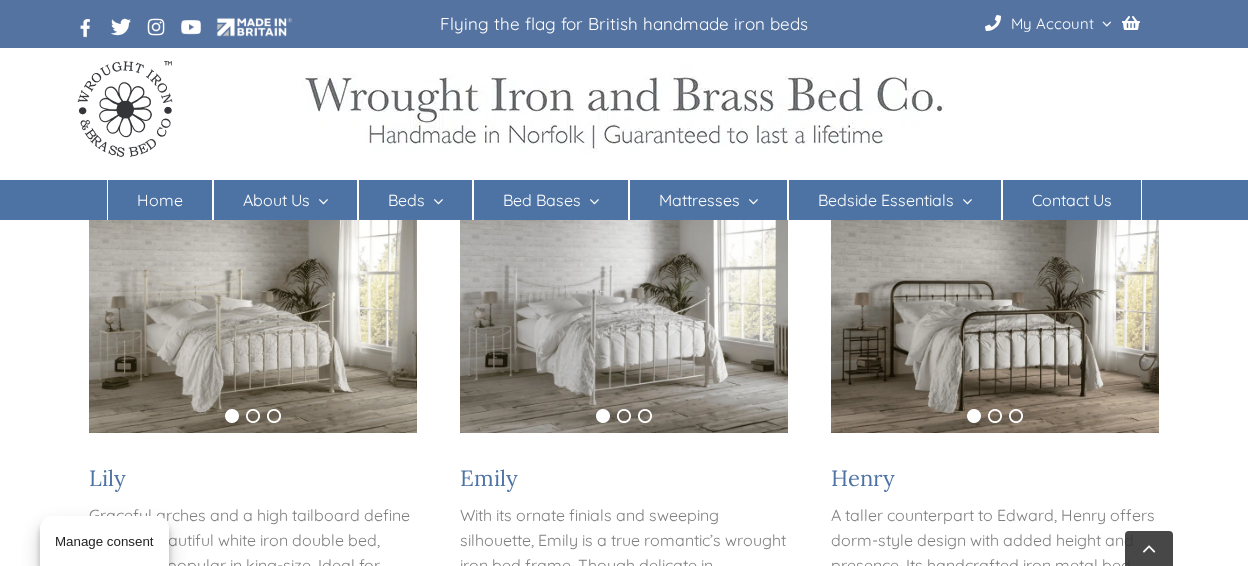 scroll, scrollTop: 1509, scrollLeft: 0, axis: vertical 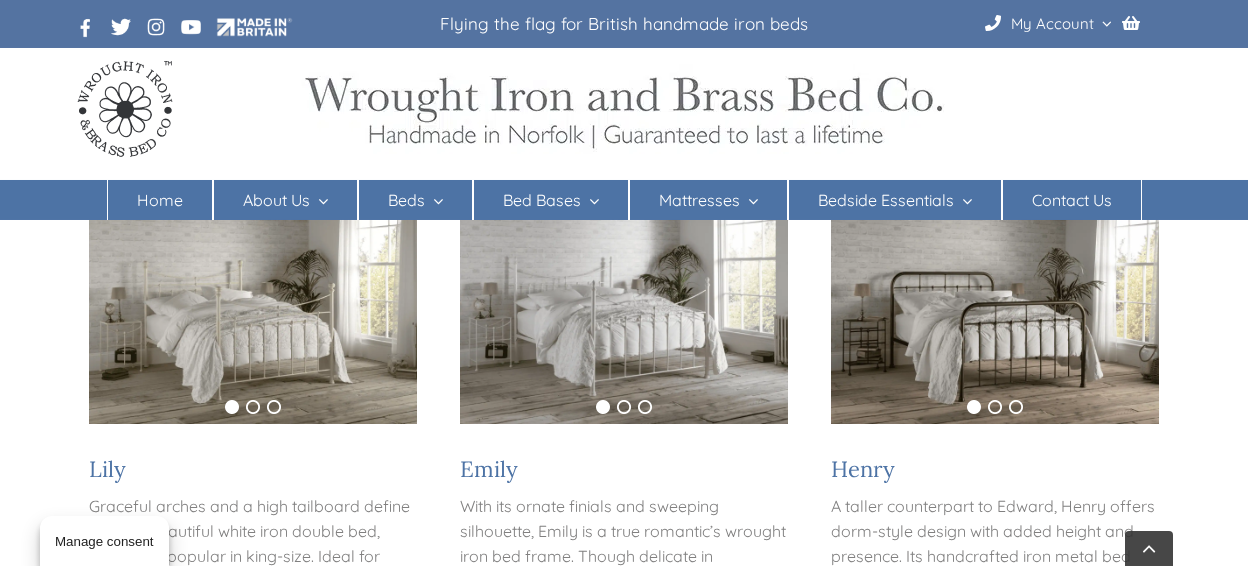 click at bounding box center (253, 314) 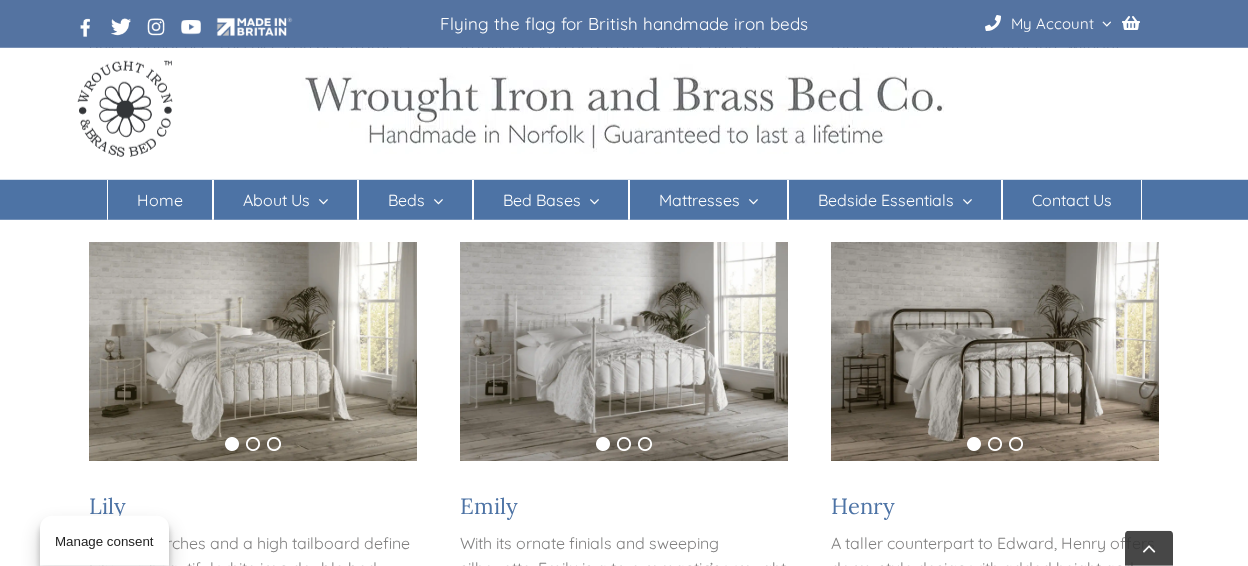 scroll, scrollTop: 1472, scrollLeft: 0, axis: vertical 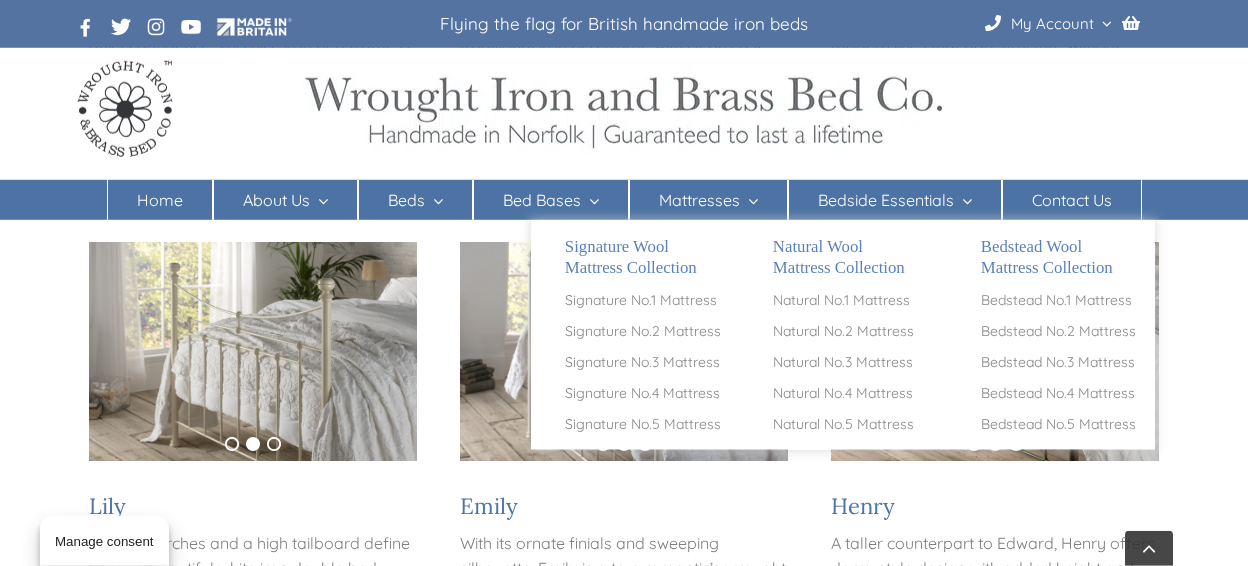 click at bounding box center [749, 201] 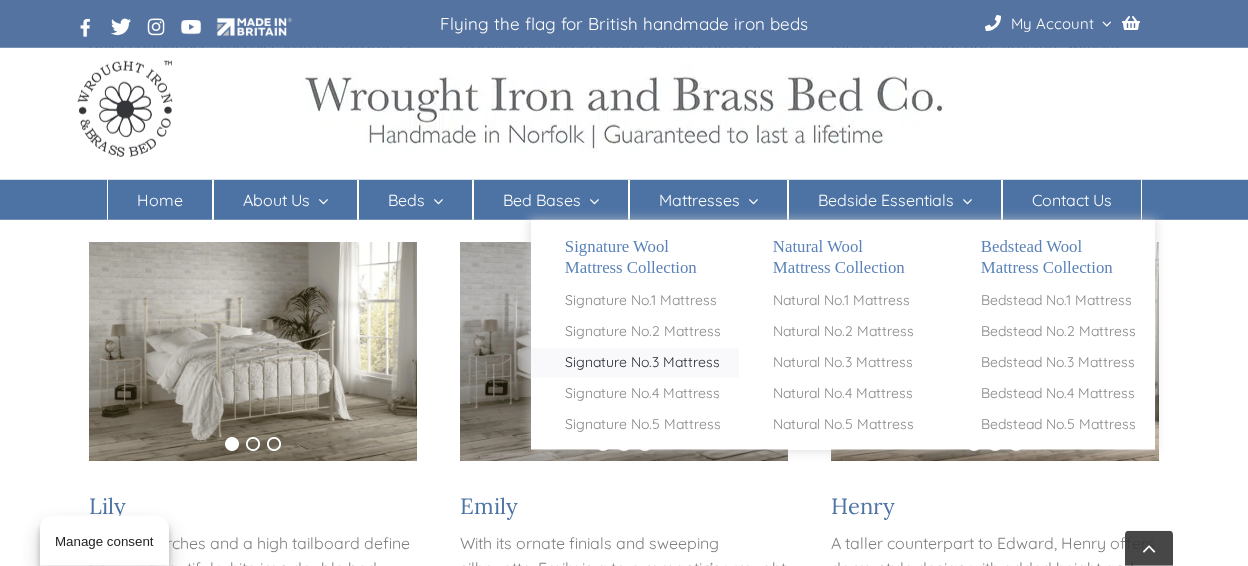 click on "Signature No.3 Mattress" at bounding box center [642, 363] 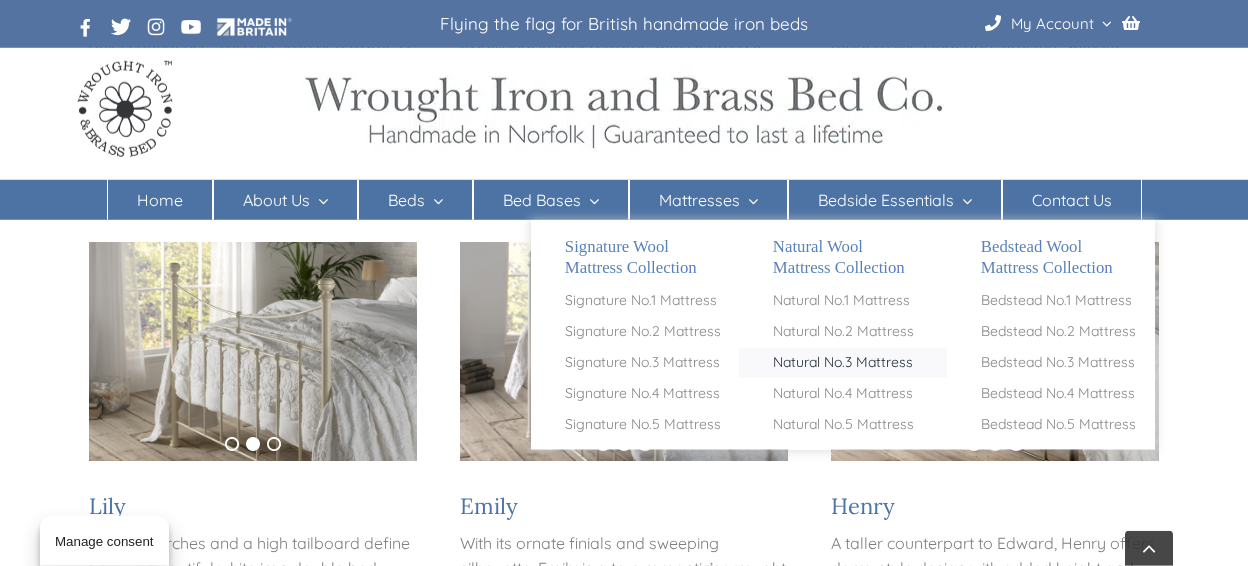 click on "Natural No.3 Mattress" at bounding box center (843, 363) 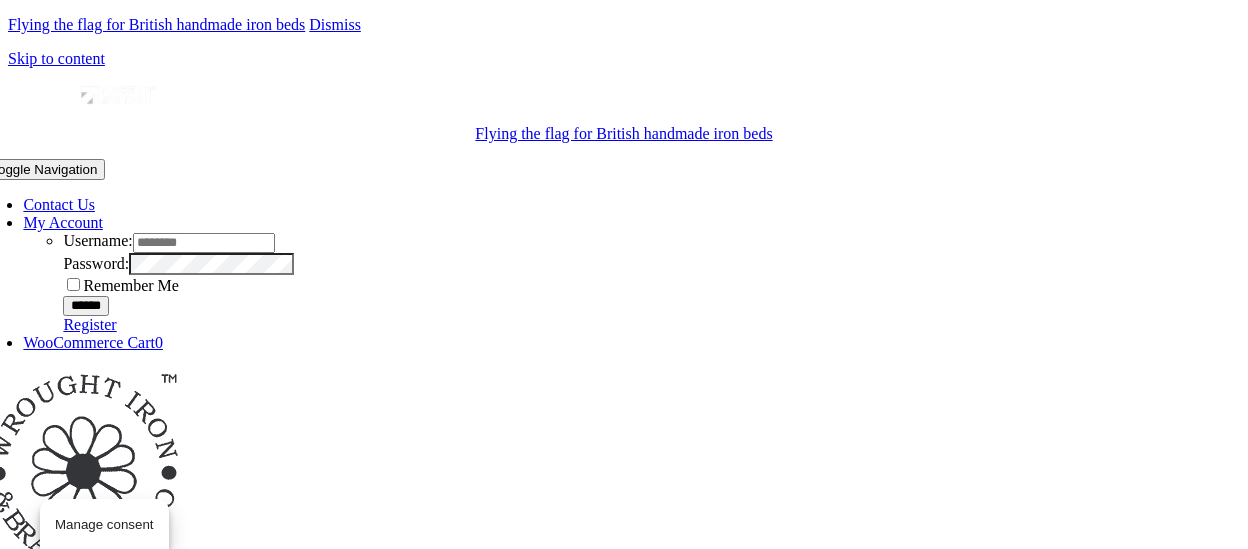 scroll, scrollTop: 0, scrollLeft: 0, axis: both 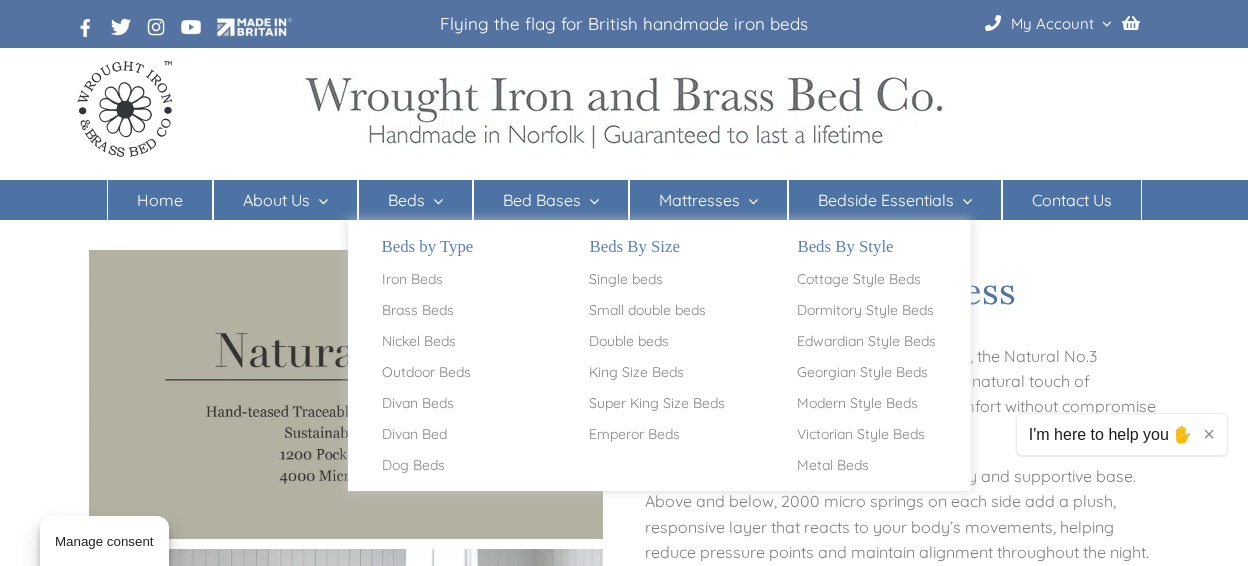 click on "Beds" at bounding box center [415, 200] 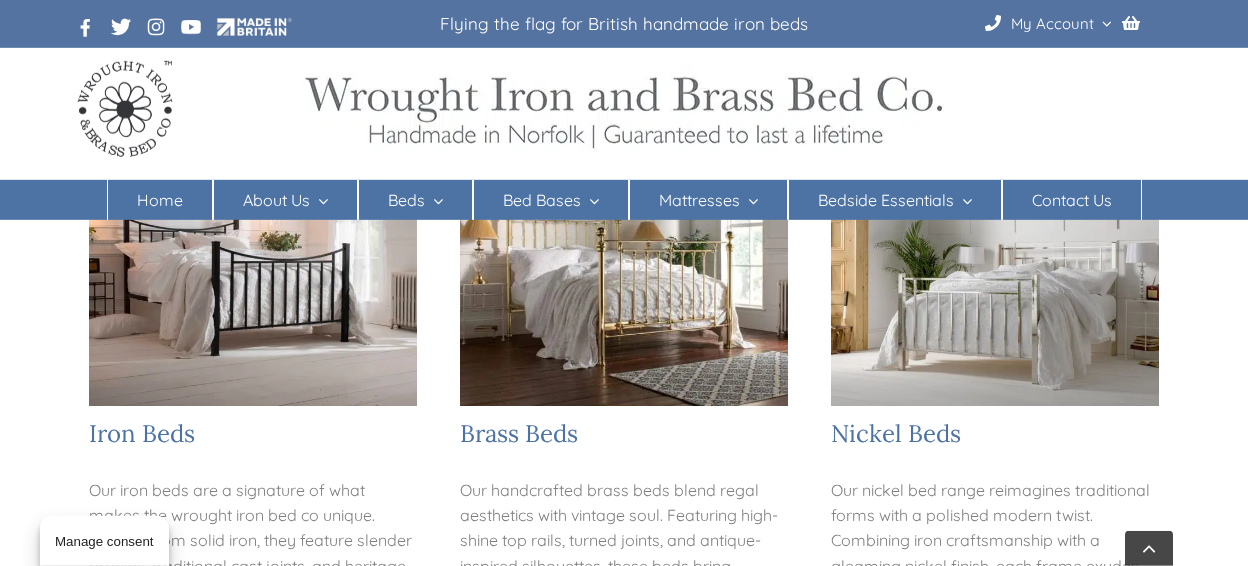 scroll, scrollTop: 407, scrollLeft: 0, axis: vertical 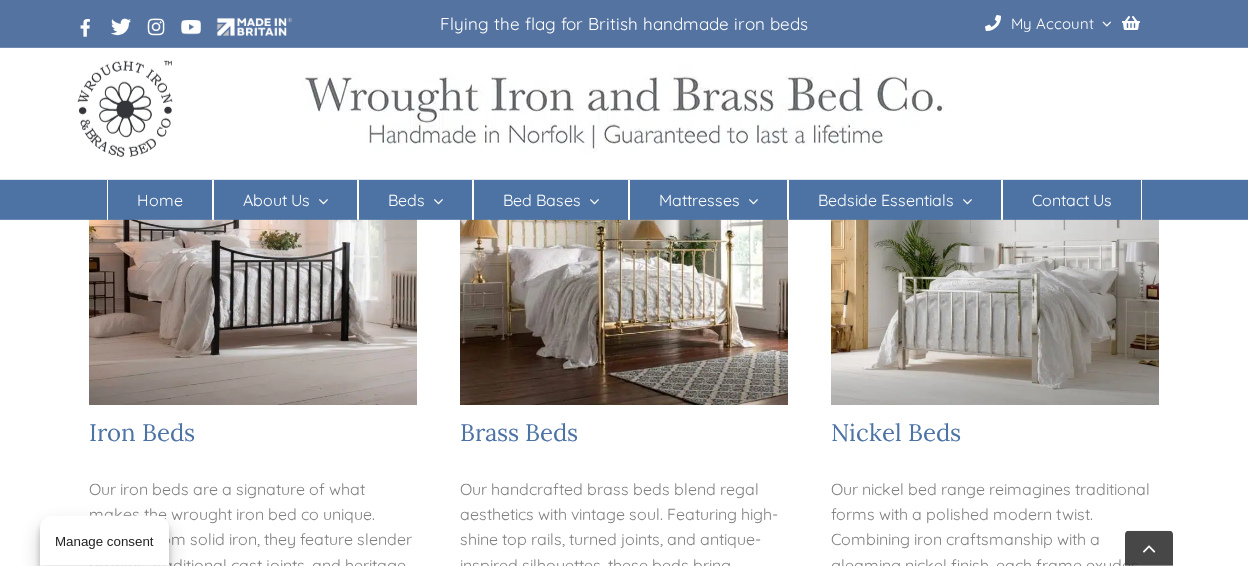 click at bounding box center (253, 273) 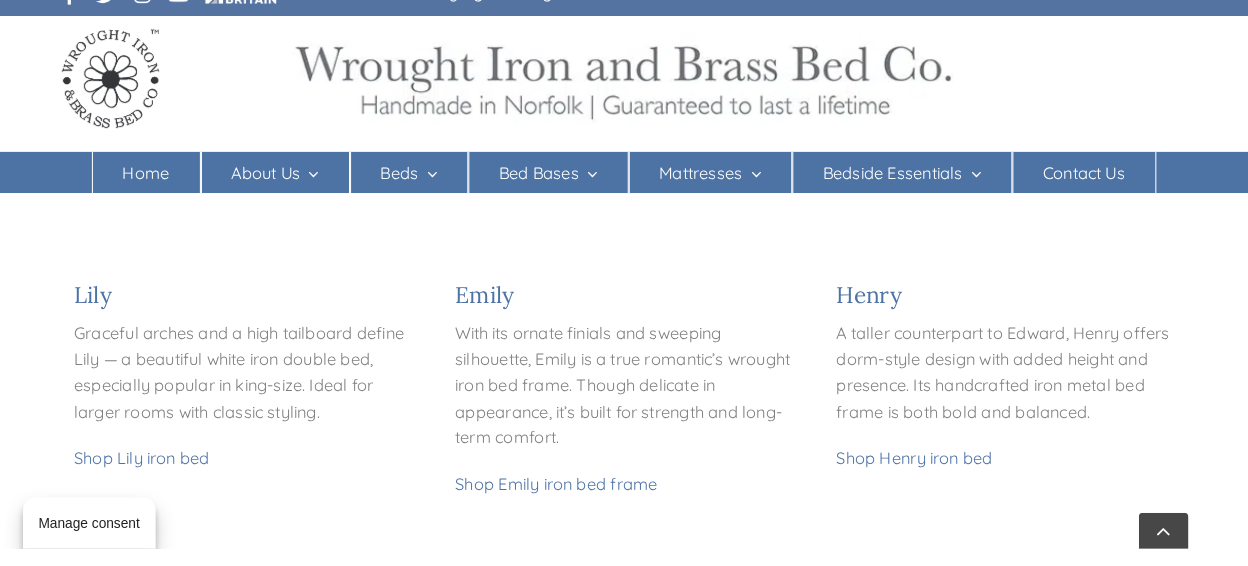 scroll, scrollTop: 1661, scrollLeft: 0, axis: vertical 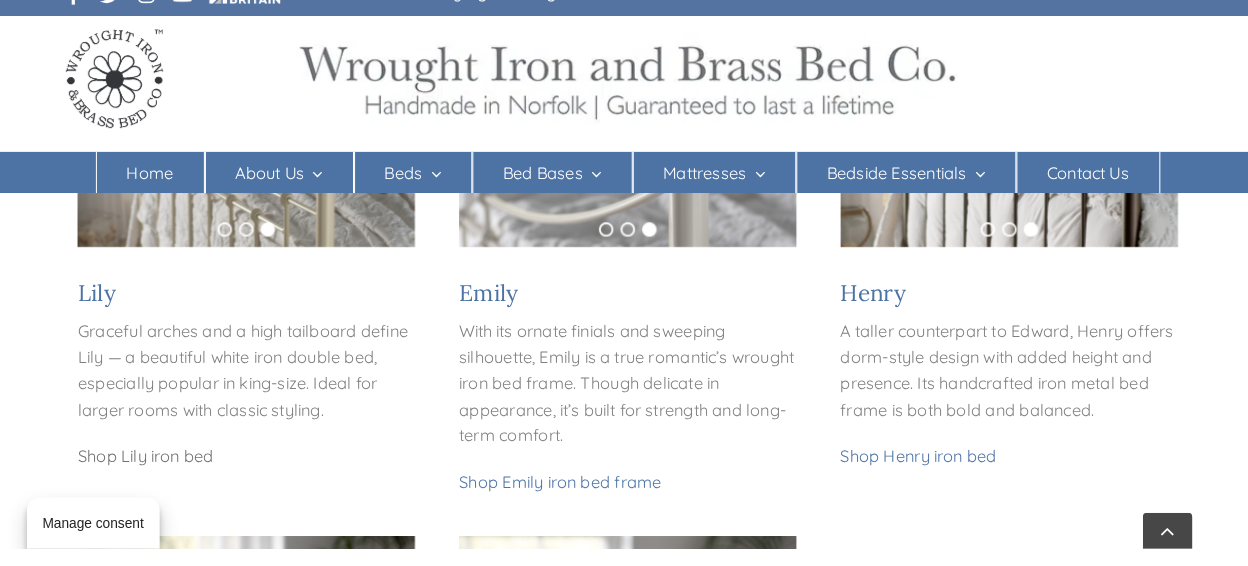 click on "Shop Lily iron bed" at bounding box center [155, 475] 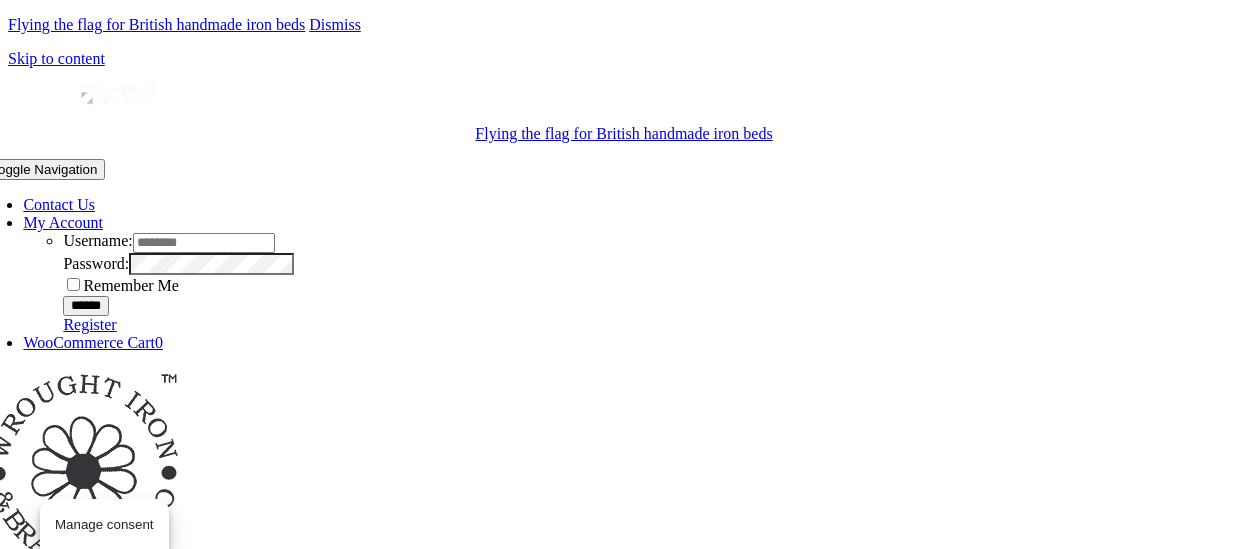 scroll, scrollTop: 0, scrollLeft: 0, axis: both 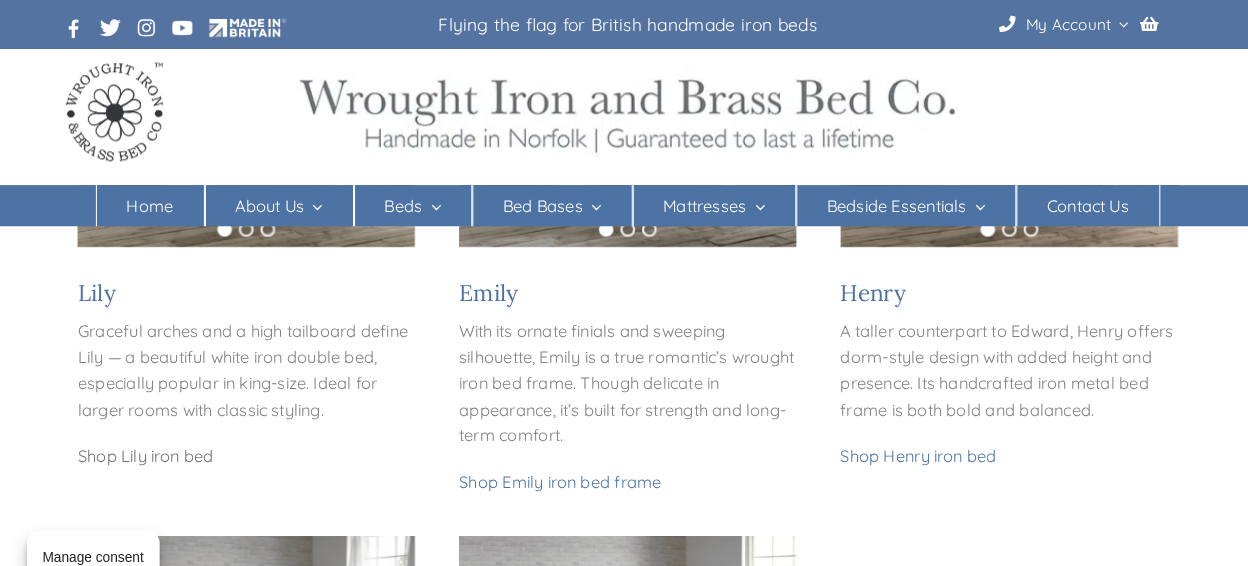 click on "Shop Lily iron bed" at bounding box center [155, 443] 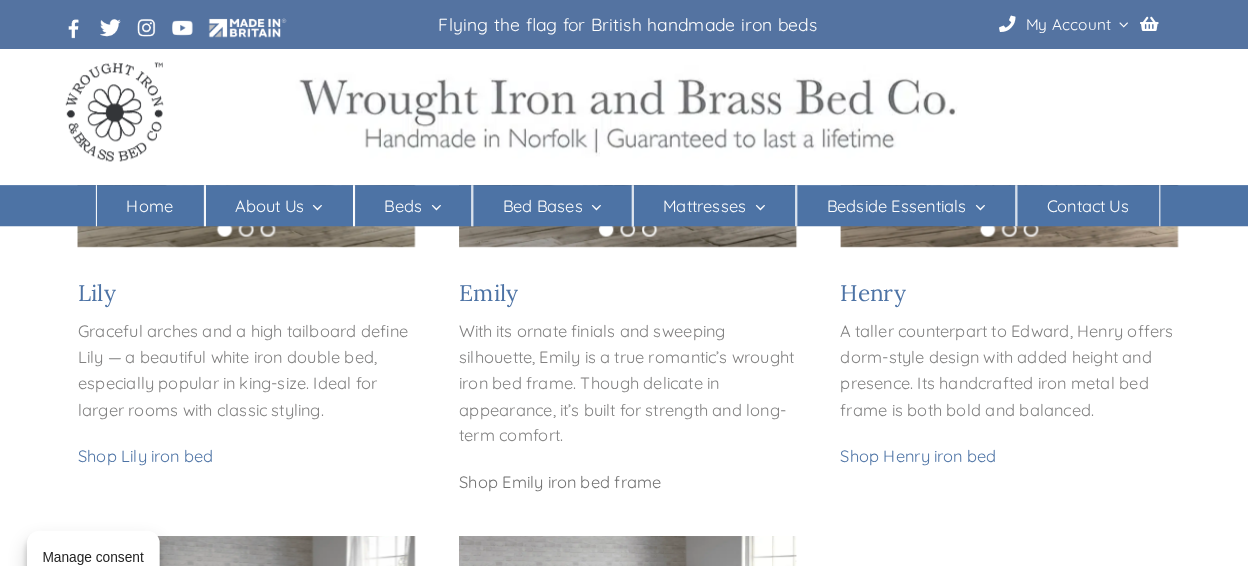 click on "Shop Emily iron bed frame" at bounding box center [558, 468] 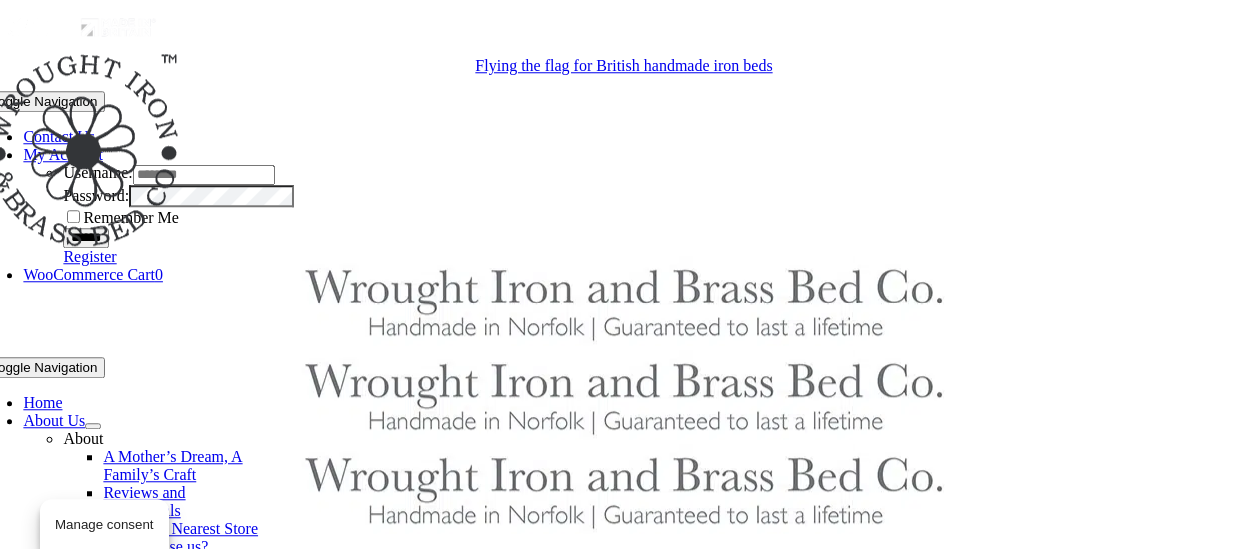 scroll, scrollTop: 478, scrollLeft: 0, axis: vertical 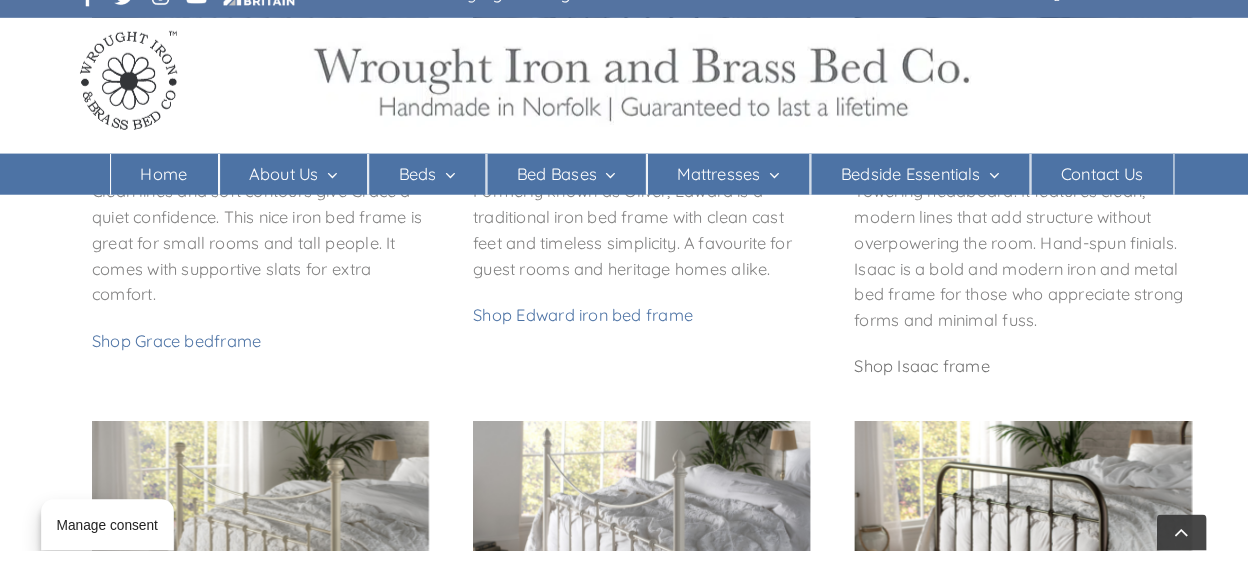 click on "Shop Isaac frame" at bounding box center [897, 387] 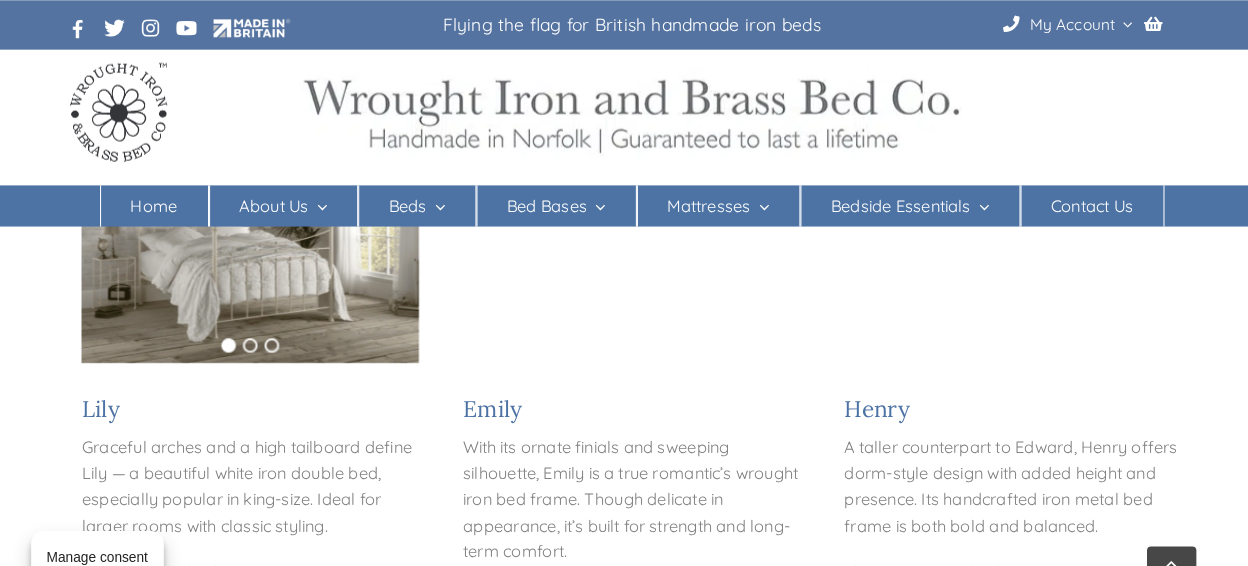 scroll, scrollTop: 1577, scrollLeft: 0, axis: vertical 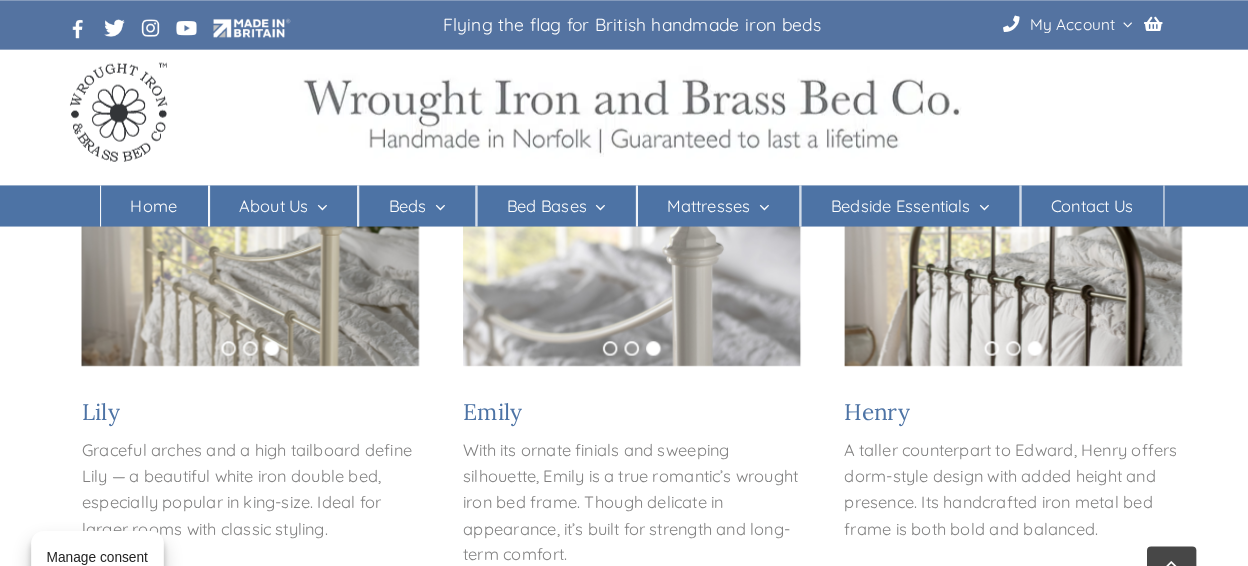 click on "Contact Us" at bounding box center (1072, 200) 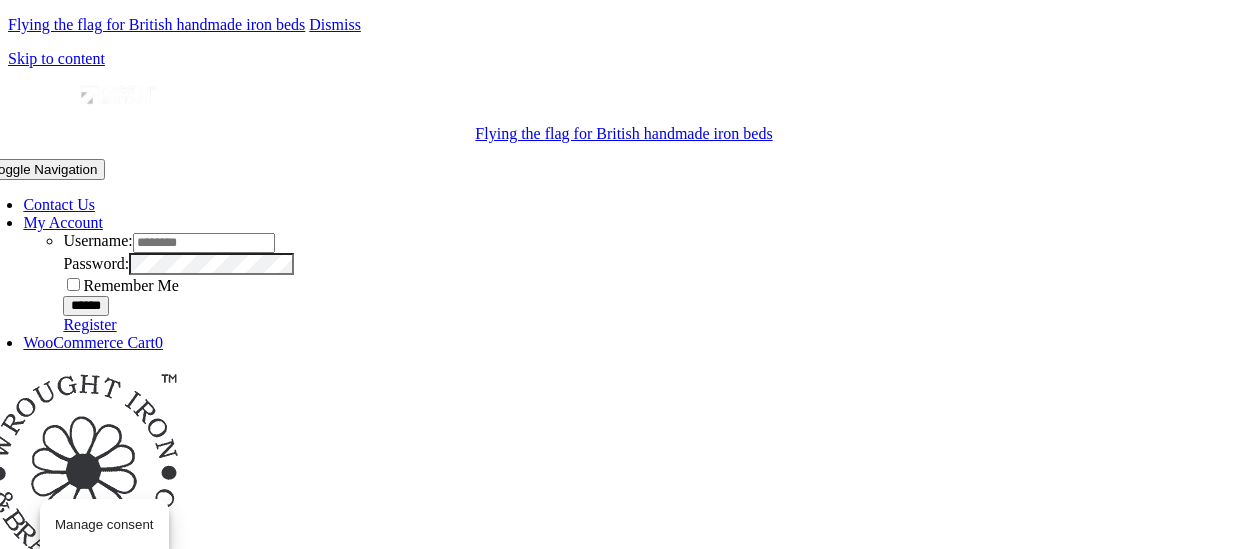 scroll, scrollTop: 0, scrollLeft: 0, axis: both 